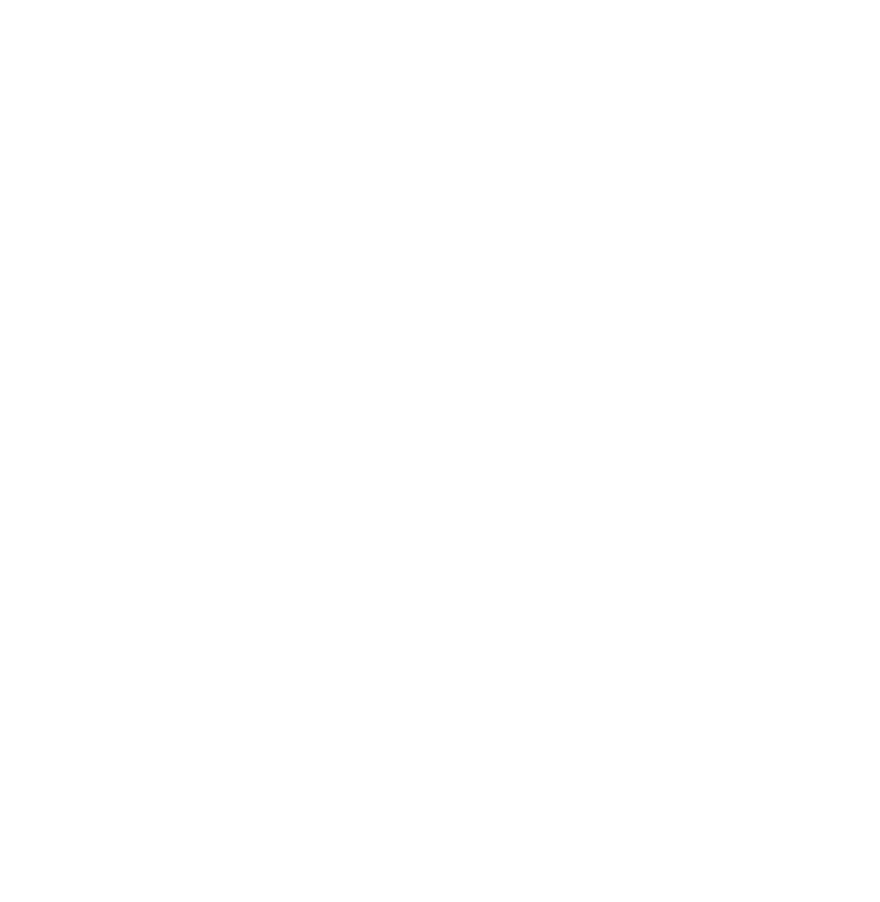 scroll, scrollTop: 0, scrollLeft: 0, axis: both 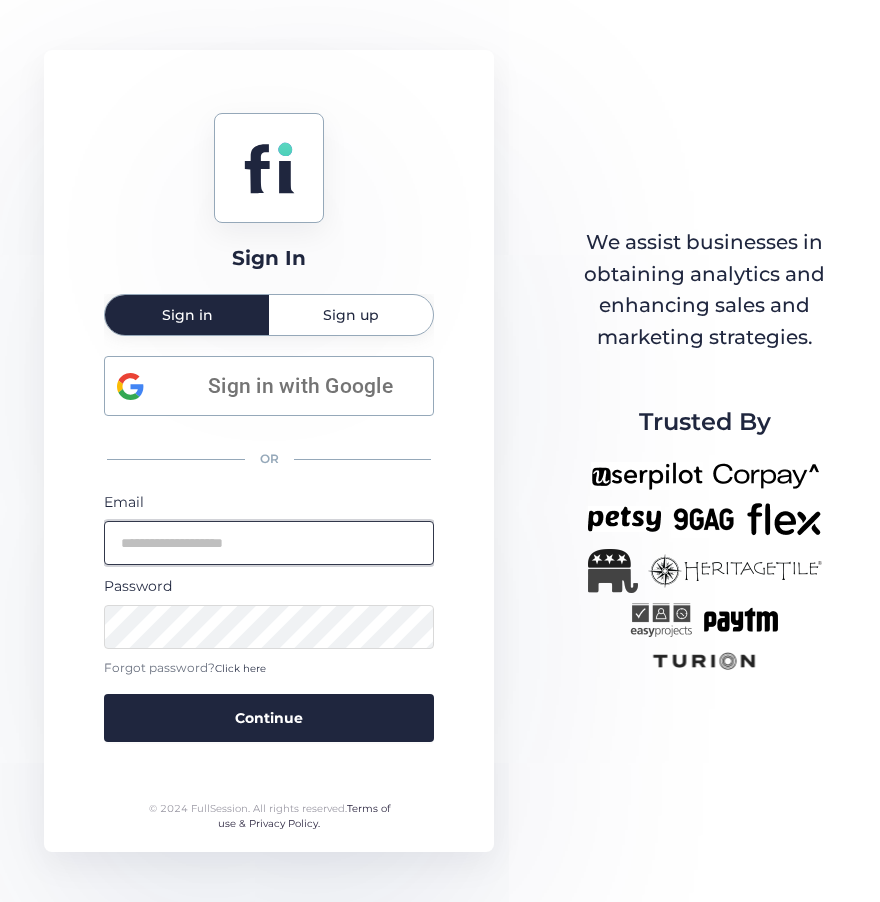type on "**********" 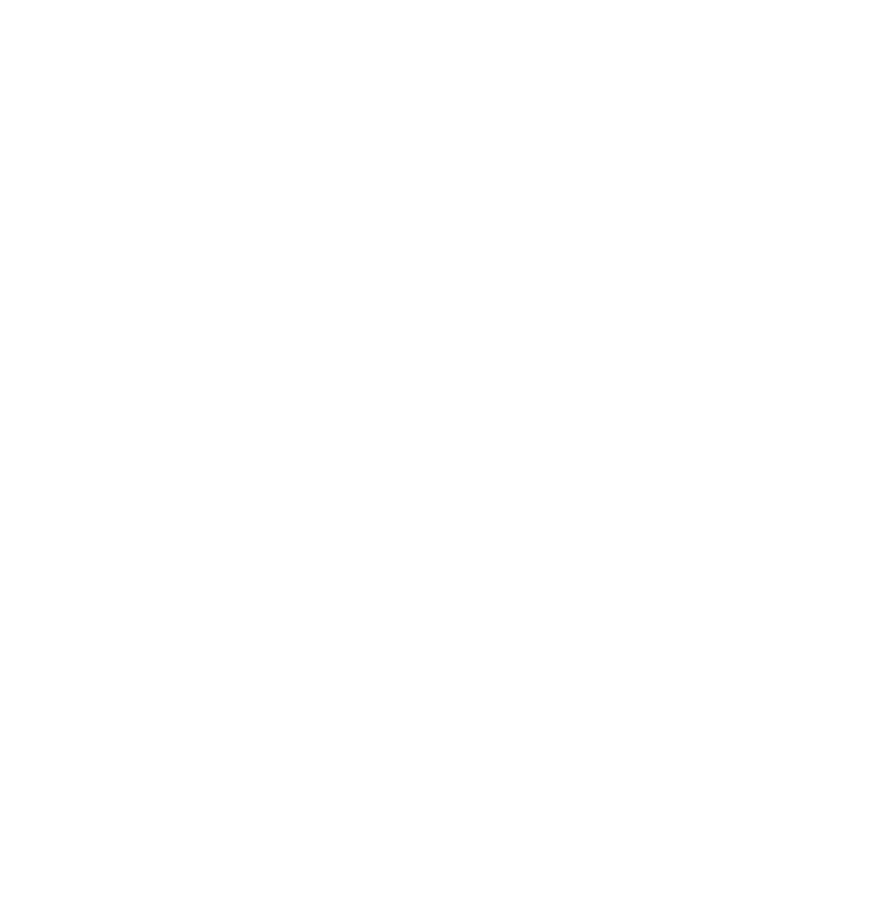 scroll, scrollTop: 0, scrollLeft: 0, axis: both 